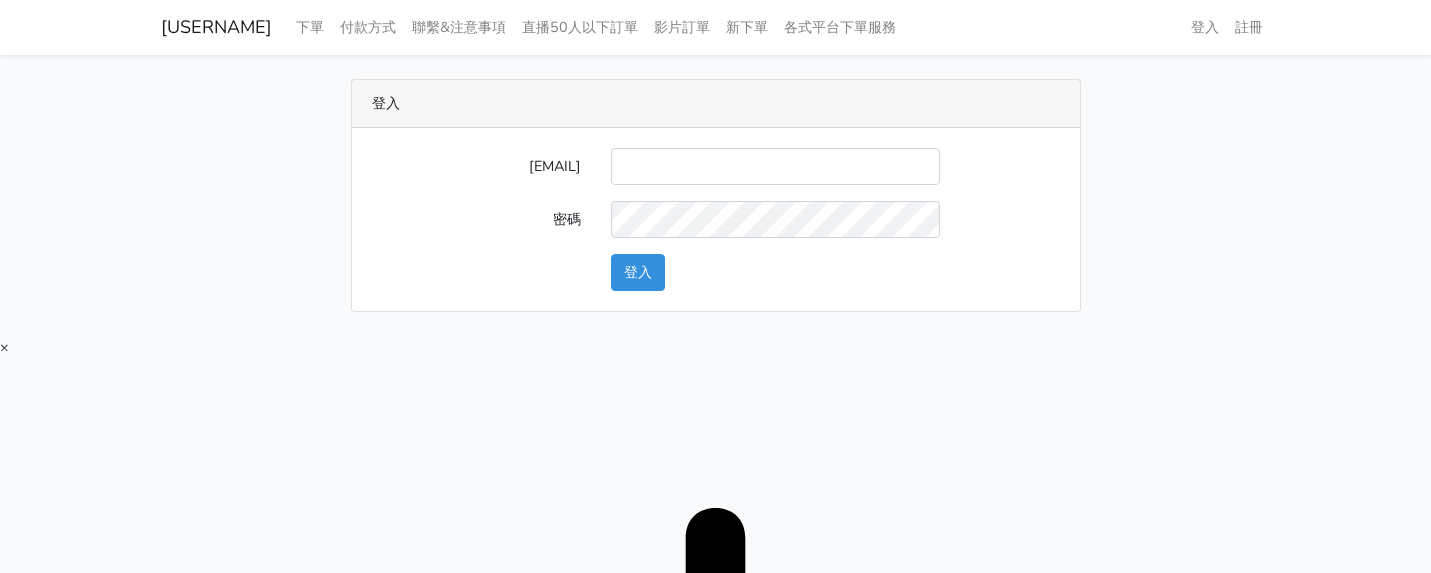scroll, scrollTop: 0, scrollLeft: 0, axis: both 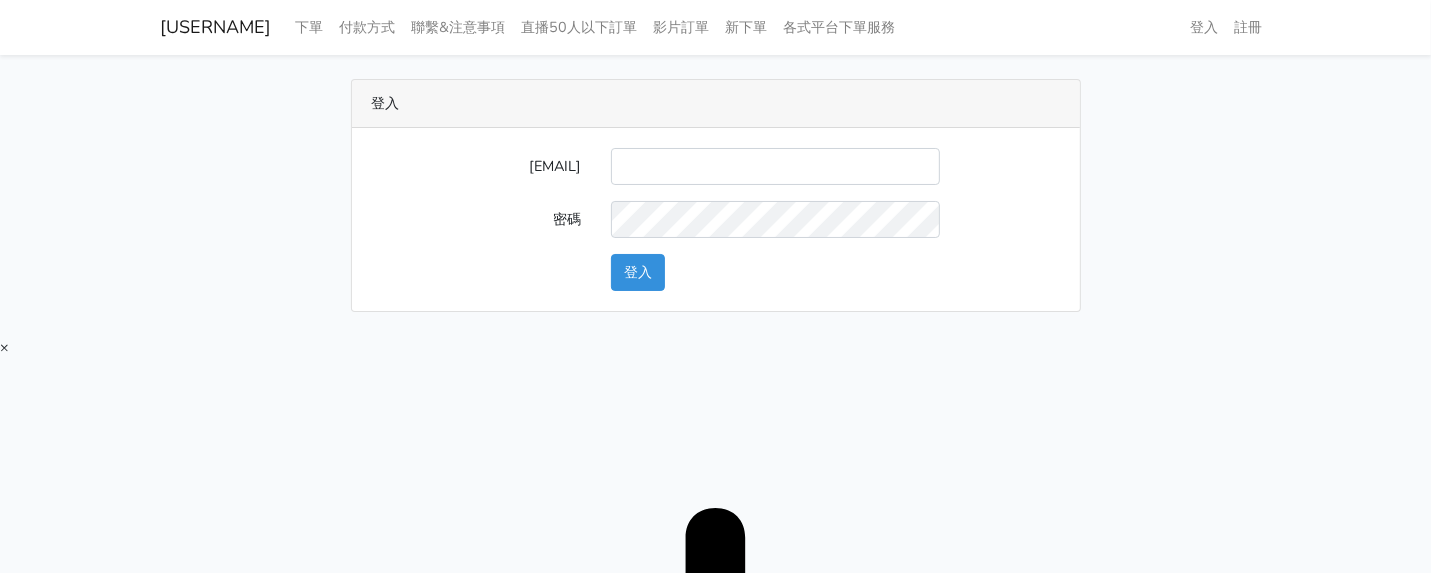 click on "E-Mail" at bounding box center (775, 166) 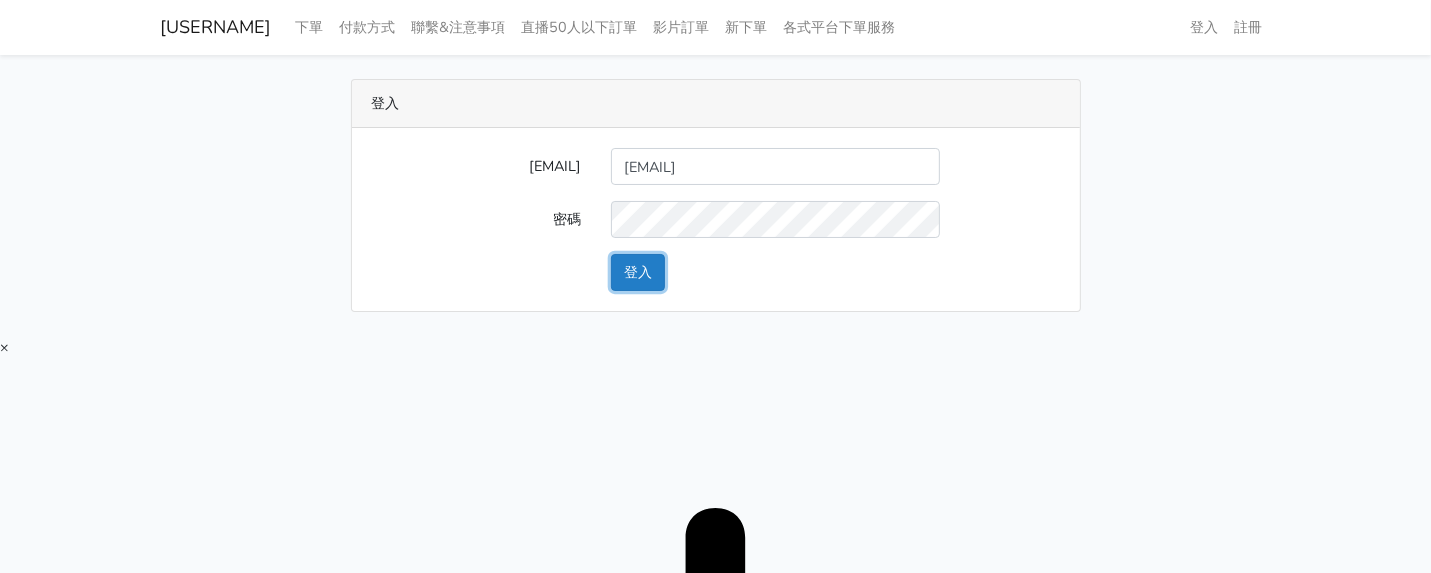 click on "登入" at bounding box center [638, 272] 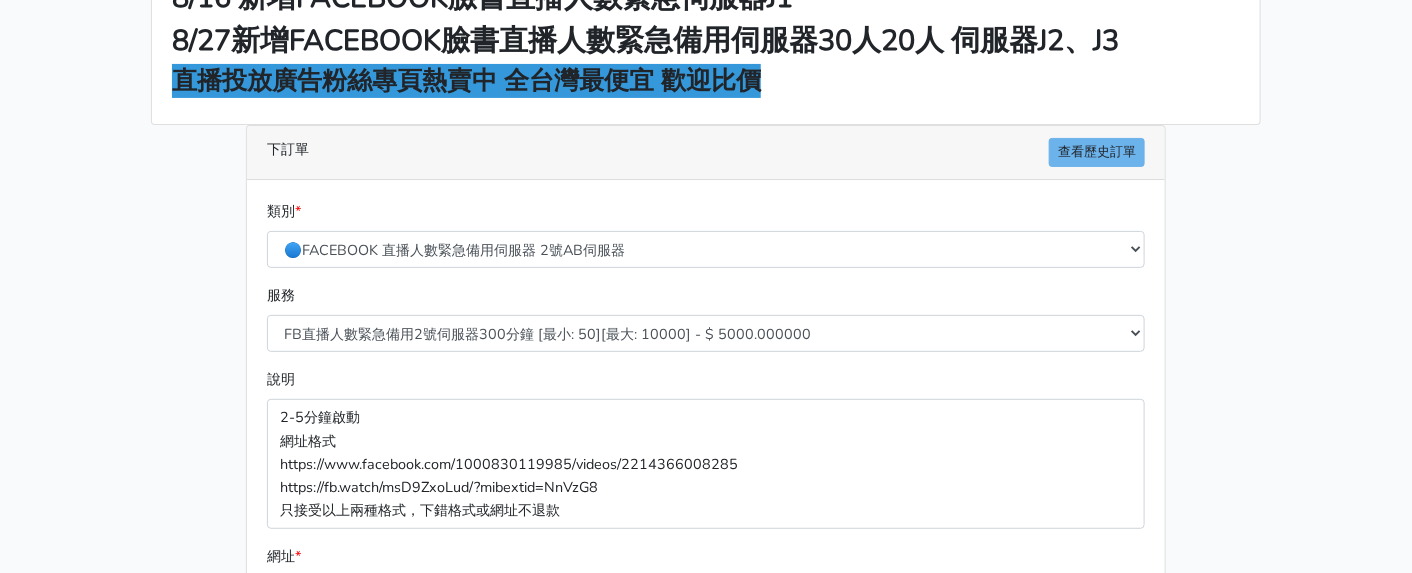 scroll, scrollTop: 249, scrollLeft: 0, axis: vertical 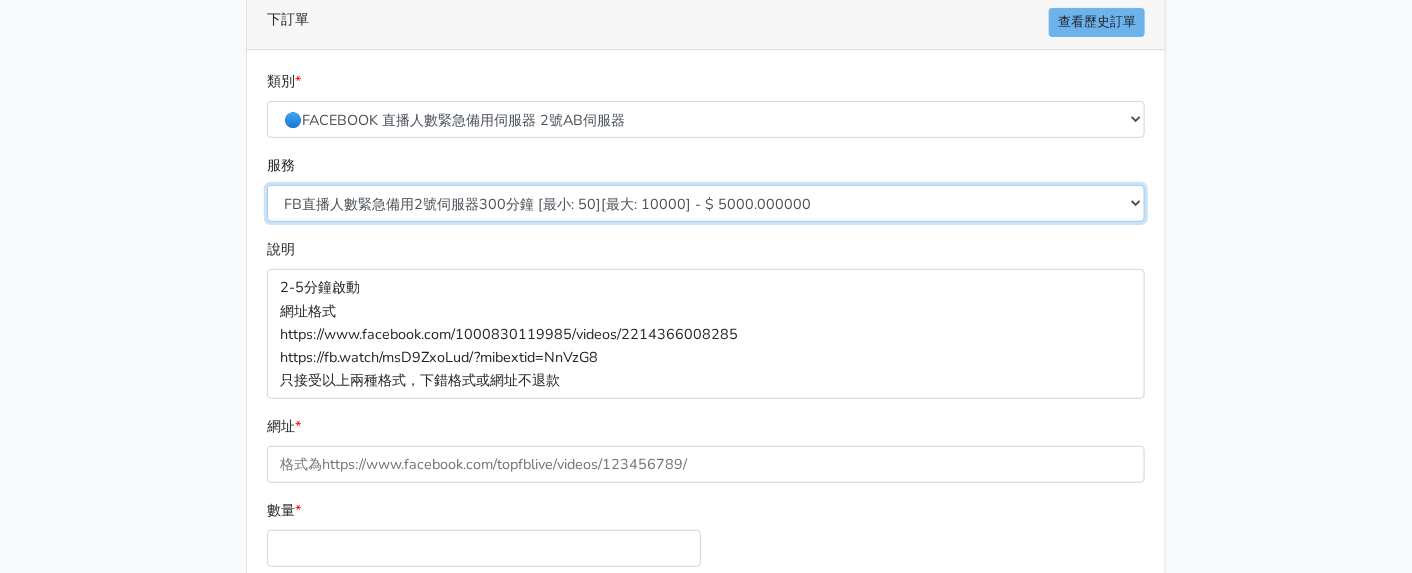 click on "FB直播人數緊急備用2號伺服器300分鐘 [最小: 50][最大: 10000] - $ 5000.000000 FB直播人數緊急備用2號伺服器60分鐘 [最小: 50][最大: 10000] - $ 1000.000000 FB直播人數緊急備用2號伺服器90分鐘 [最小: 50][最大: 10000] - $ 1500.000000 FB直播人數緊急備用2號伺服器120分鐘 [最小: 50][最大: 10000] - $ 2000.000000 FB直播人數緊急備用2號伺服器150分鐘 [最小: 50][最大: 10000] - $ 2500.000000 FB直播人數緊急備用2號伺服器180分鐘 [最小: 50][最大: 10000] - $ 3000.000000 FB直播人數緊急備用2號伺服器240分鐘 [最小: 50][最大: 10000] - $ 4000.000000 FB直播人數緊急備用2號伺服器360分鐘  [最小: 50][最大: 10000] - $ 6000.000000" at bounding box center (706, 203) 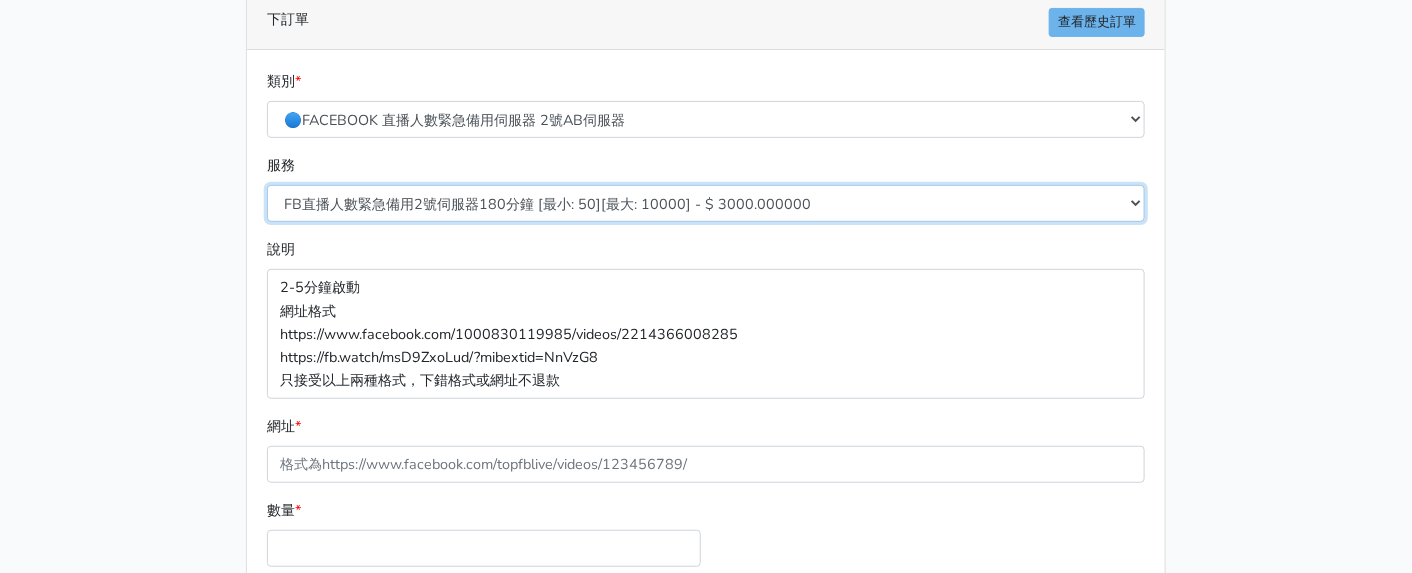 click on "FB直播人數緊急備用2號伺服器300分鐘 [最小: 50][最大: 10000] - $ 5000.000000 FB直播人數緊急備用2號伺服器60分鐘 [最小: 50][最大: 10000] - $ 1000.000000 FB直播人數緊急備用2號伺服器90分鐘 [最小: 50][最大: 10000] - $ 1500.000000 FB直播人數緊急備用2號伺服器120分鐘 [最小: 50][最大: 10000] - $ 2000.000000 FB直播人數緊急備用2號伺服器150分鐘 [最小: 50][最大: 10000] - $ 2500.000000 FB直播人數緊急備用2號伺服器180分鐘 [最小: 50][最大: 10000] - $ 3000.000000 FB直播人數緊急備用2號伺服器240分鐘 [最小: 50][最大: 10000] - $ 4000.000000 FB直播人數緊急備用2號伺服器360分鐘  [最小: 50][最大: 10000] - $ 6000.000000" at bounding box center [706, 203] 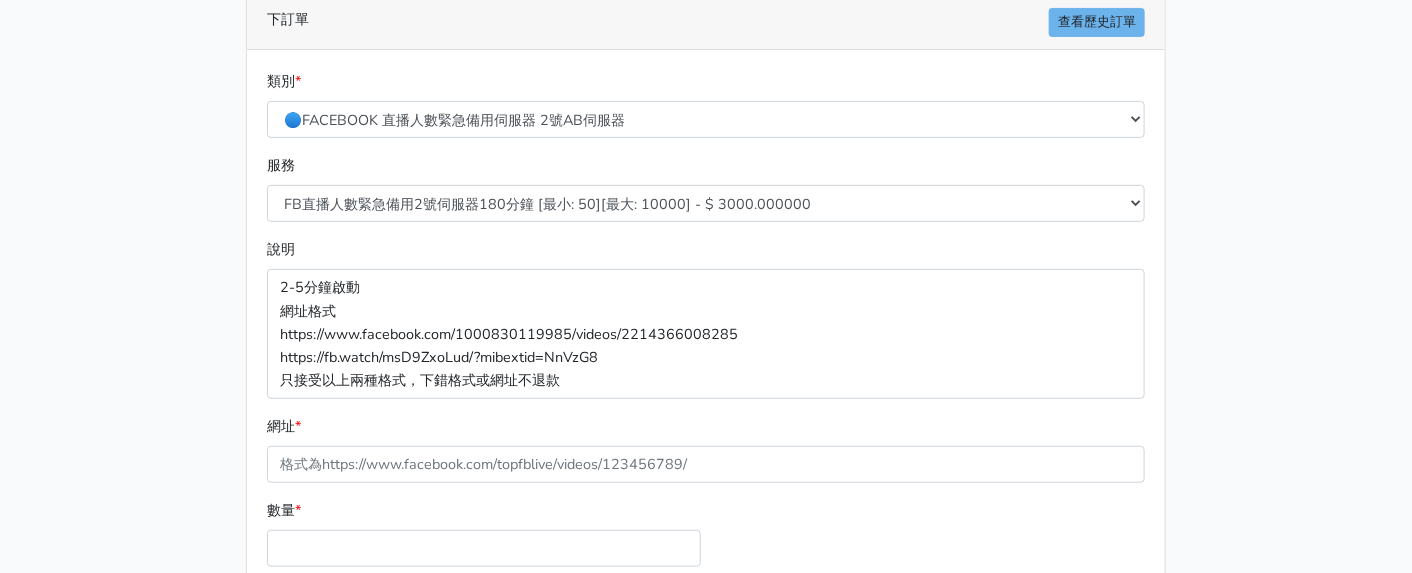 click on "8/16 新增FACEBOOK臉書直播人數緊急伺服器J1
8/27新增FACEBOOK臉書直播人數緊急備用伺服器30人20人 伺服器J2、J3
直播投放廣告粉絲專頁熱賣中 全台灣最便宜 歡迎比價
下訂單
查看歷史訂單
類別 *
🔵FACEBOOK 網軍專用貼文留言 安全保密  服務" at bounding box center (706, 288) 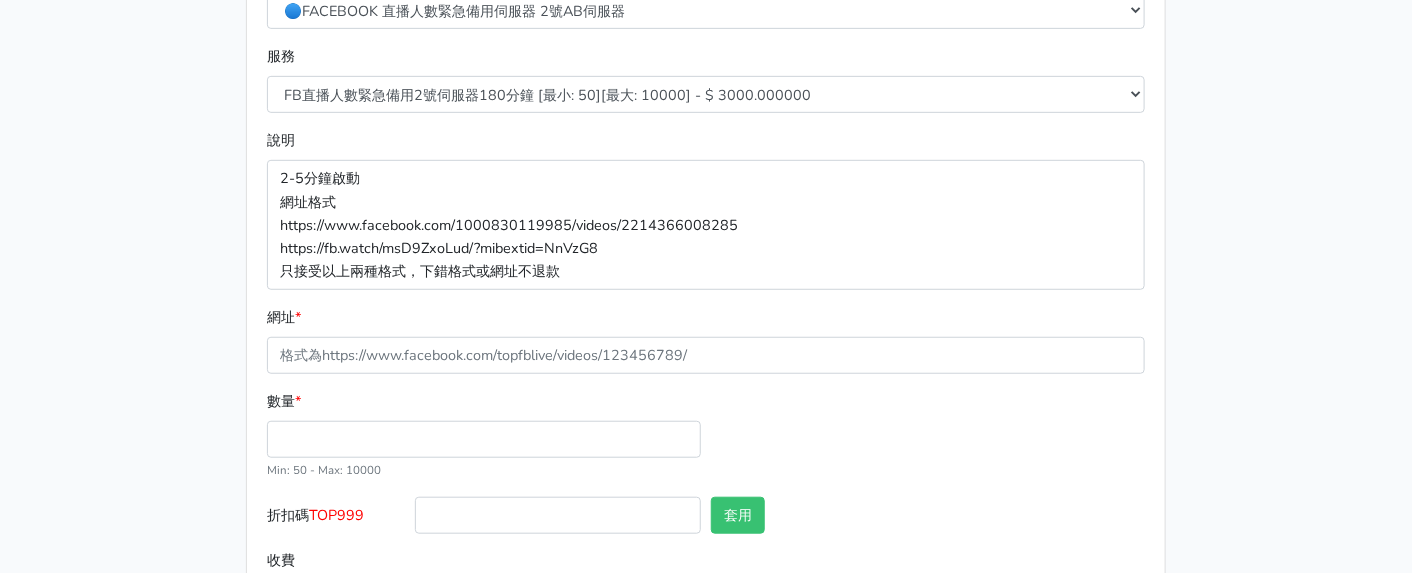 scroll, scrollTop: 445, scrollLeft: 0, axis: vertical 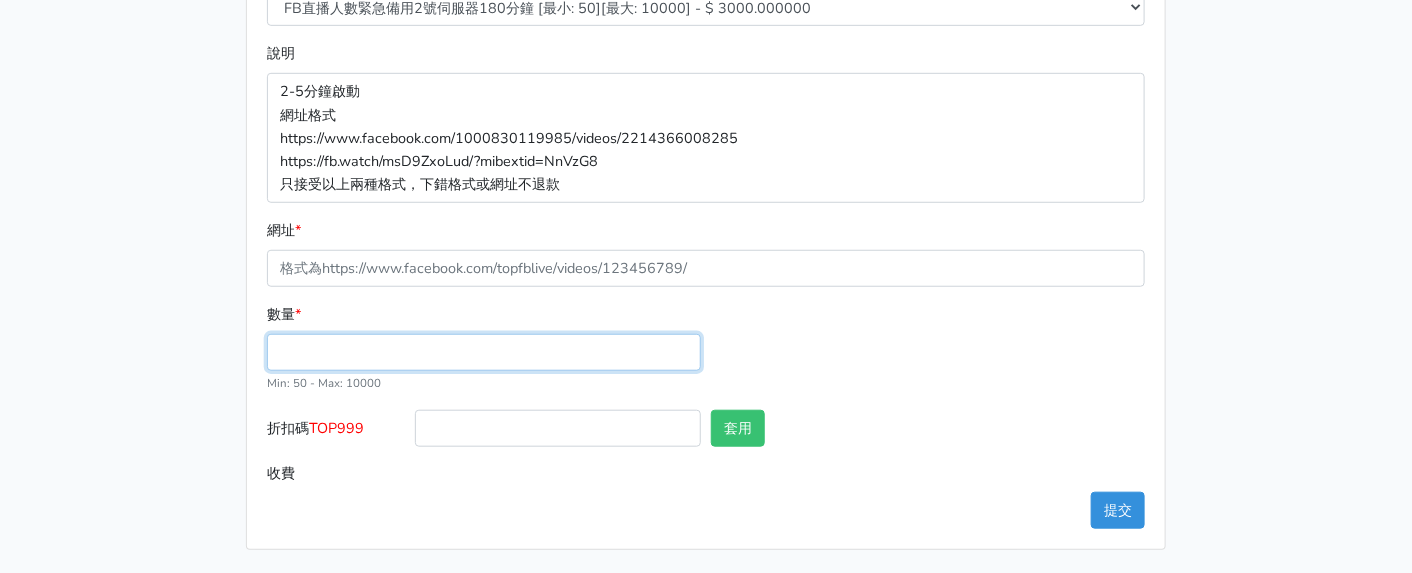click on "數量 *" at bounding box center (484, 352) 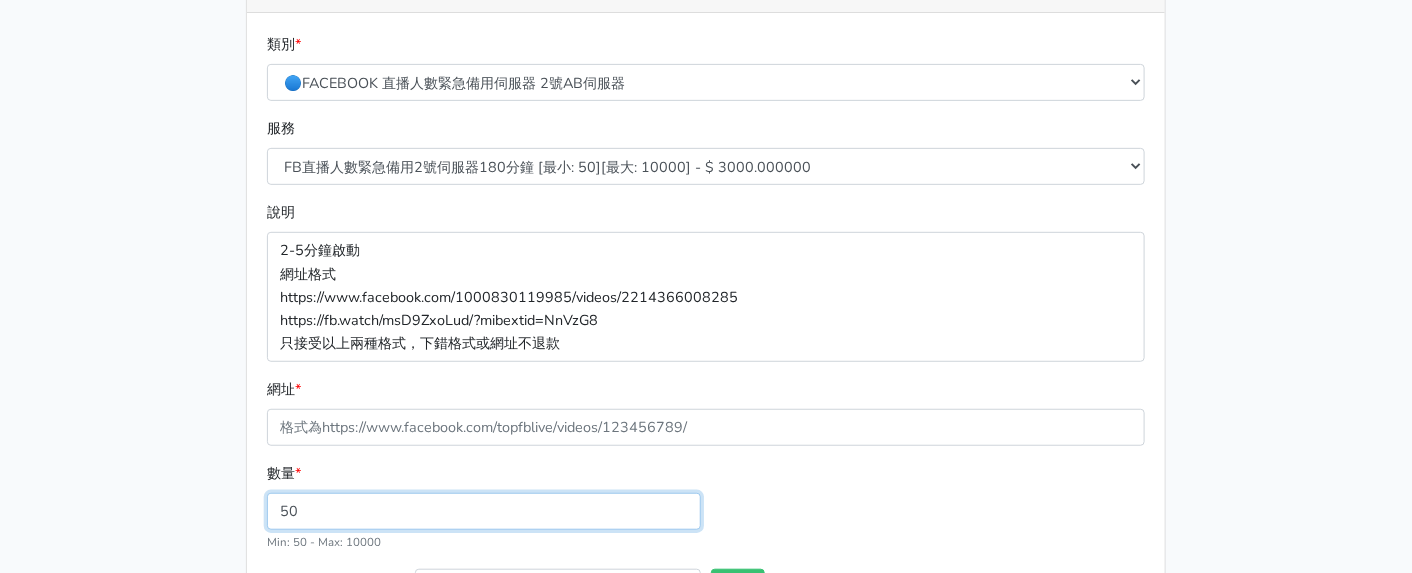 scroll, scrollTop: 195, scrollLeft: 0, axis: vertical 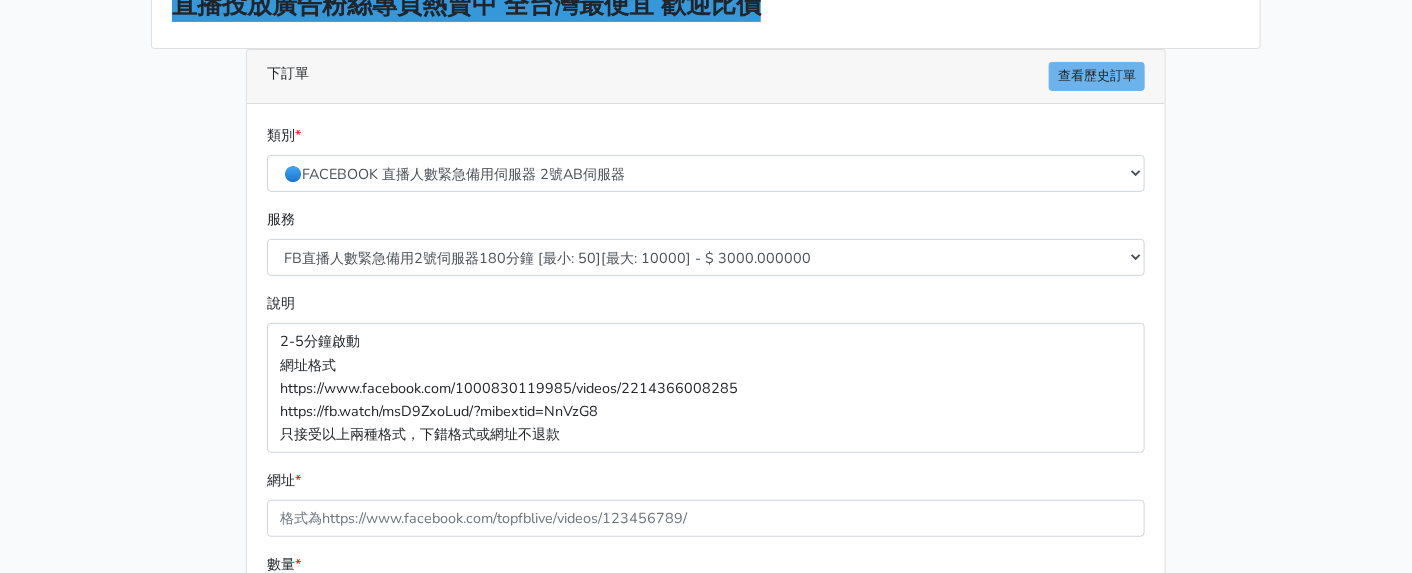 type on "50" 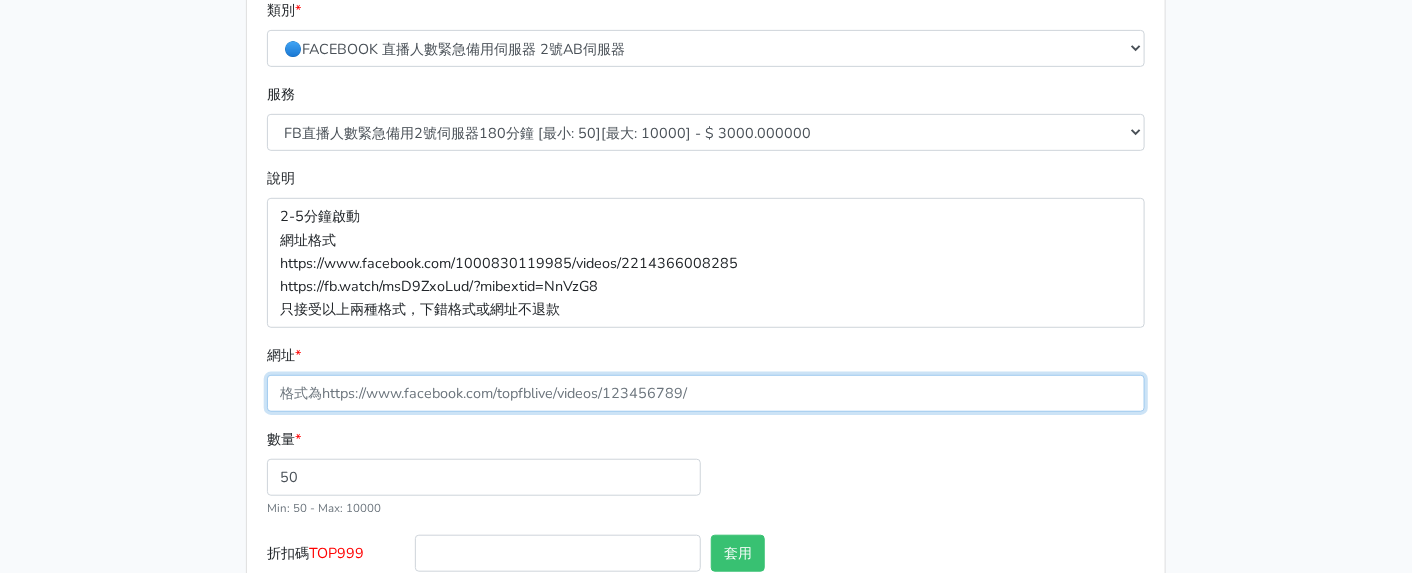 click on "網址 *" at bounding box center [706, 393] 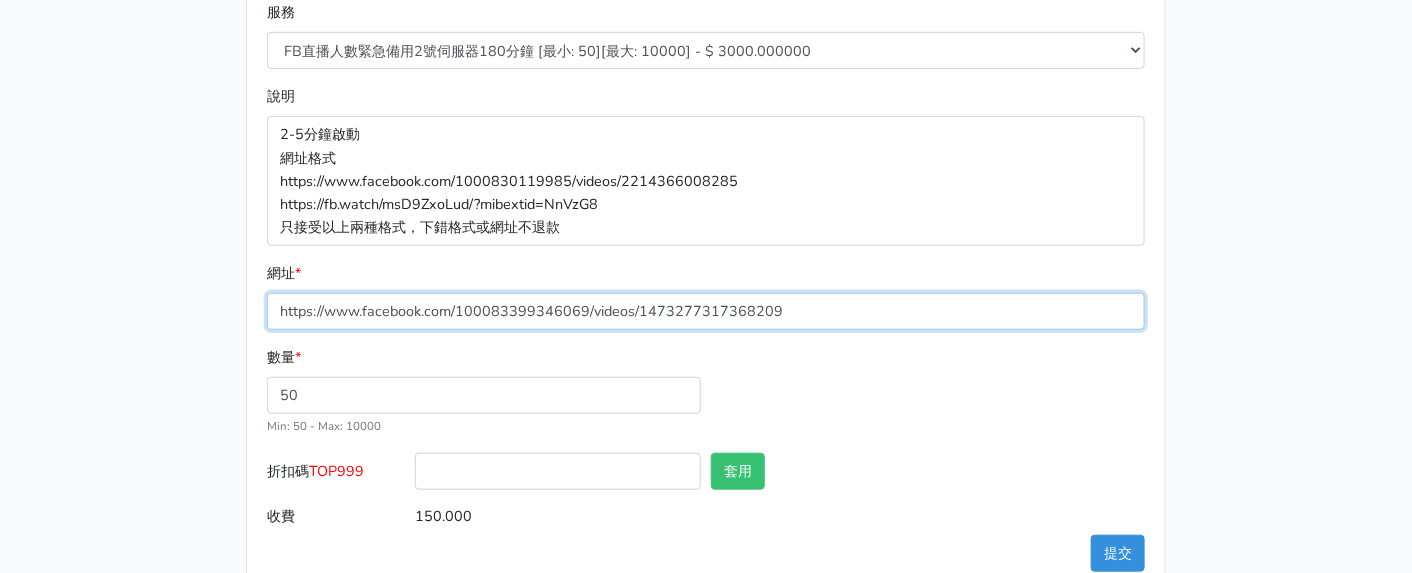 scroll, scrollTop: 445, scrollLeft: 0, axis: vertical 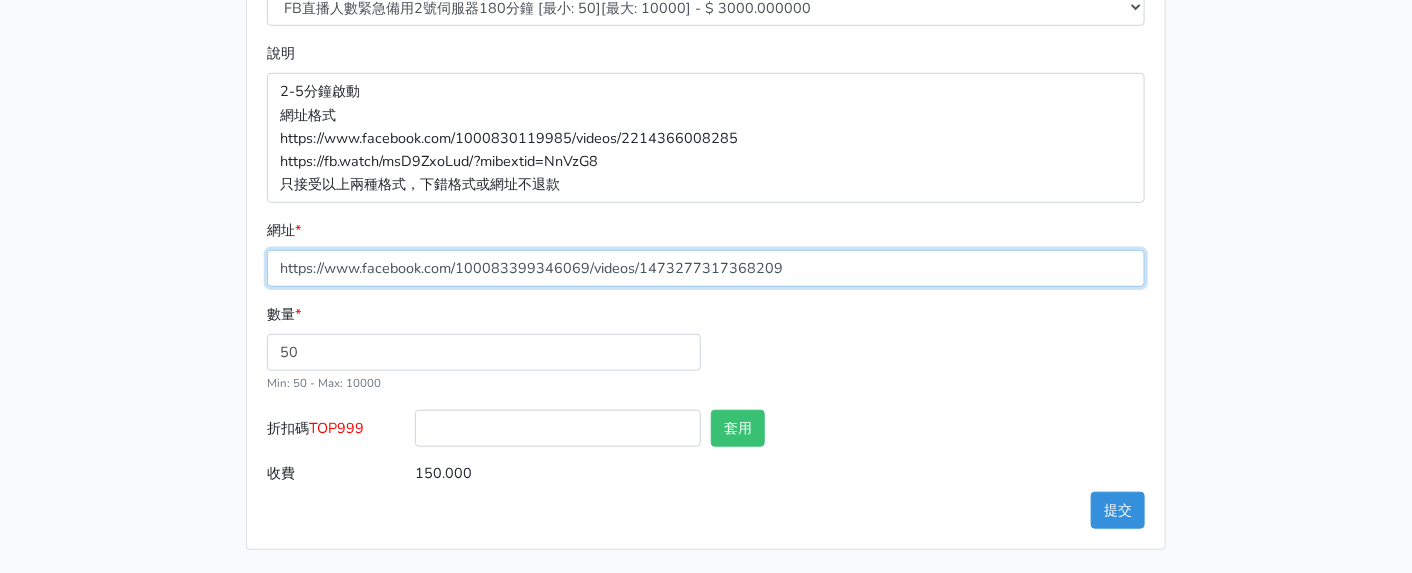 type on "https://www.facebook.com/100083399346069/videos/1473277317368209" 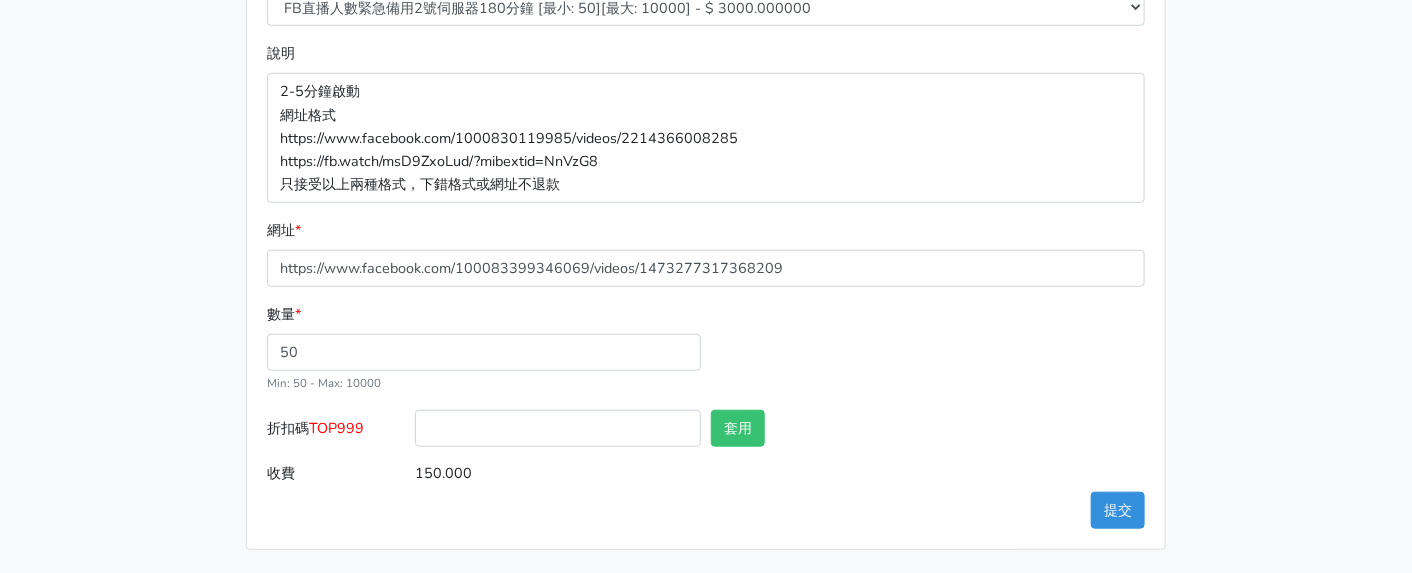 click on "TOP999" at bounding box center (336, 428) 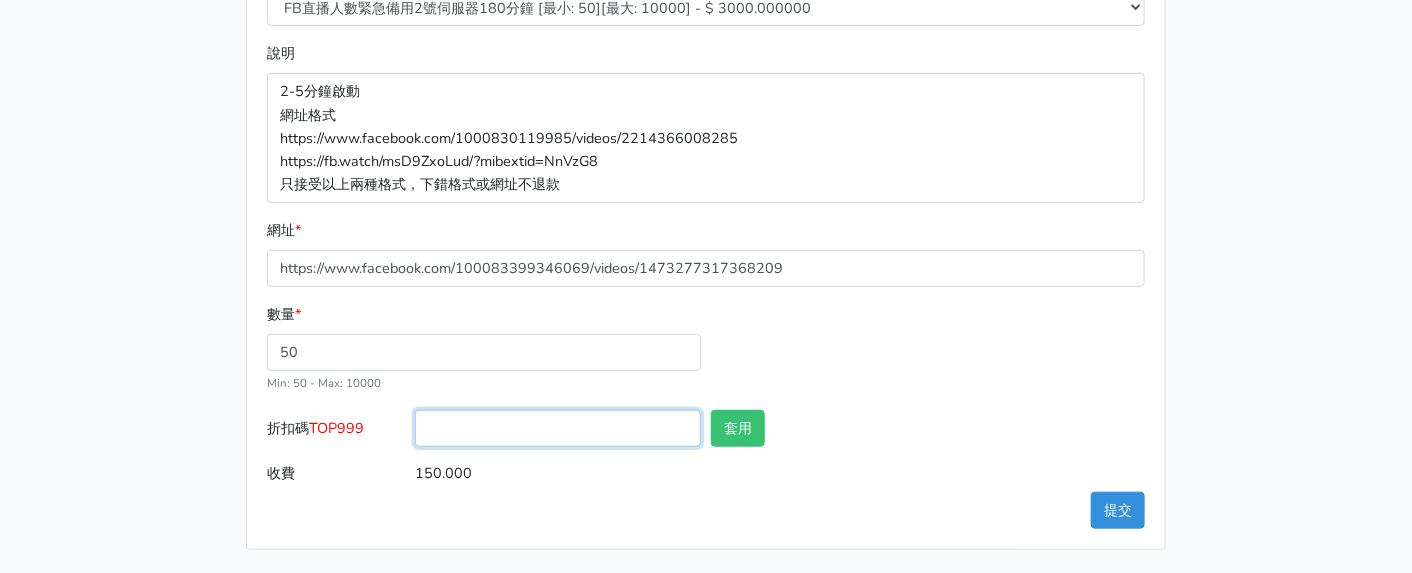 click on "折扣碼  TOP999" at bounding box center (558, 428) 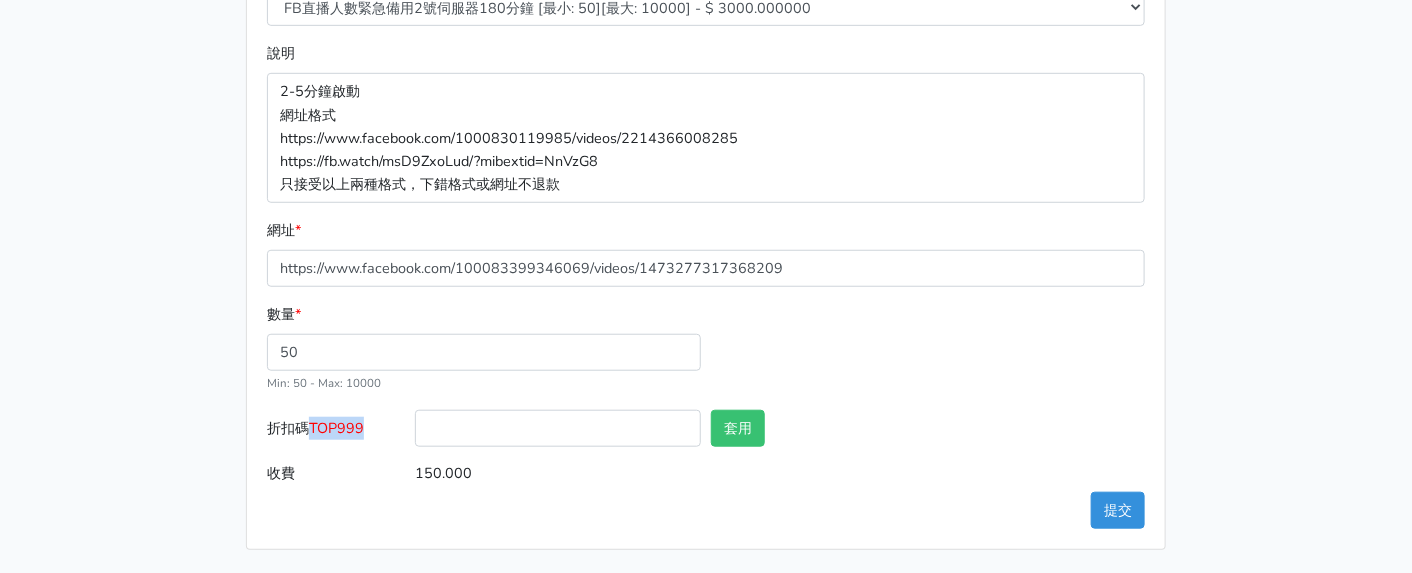 click on "TOP999" at bounding box center [336, 428] 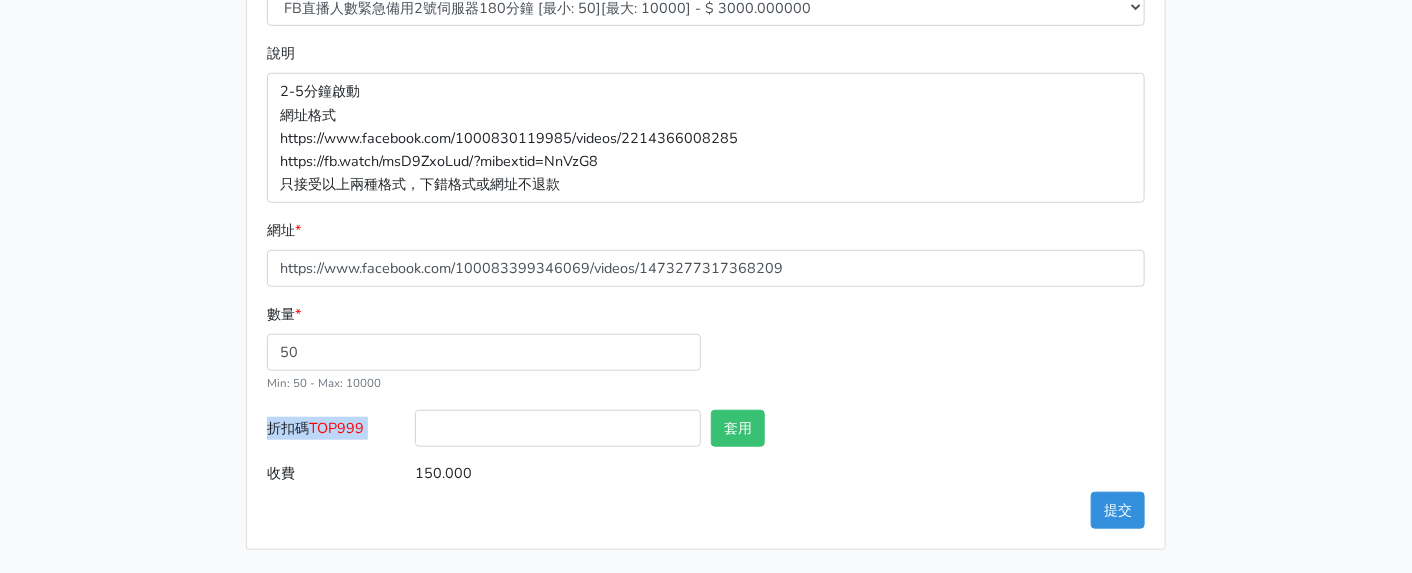 click on "TOP999" at bounding box center [336, 428] 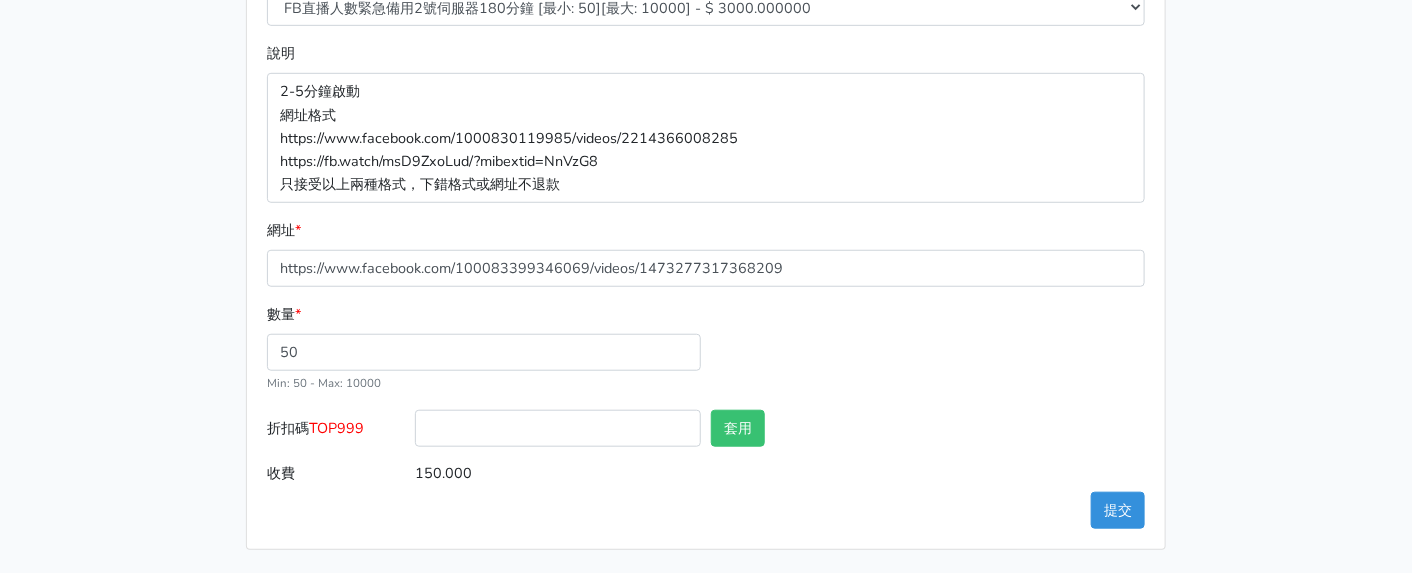 click on "類別 *
🔵FACEBOOK 直播人數緊急備用伺服器 2號AB伺服器
🔵FACEBOOK 網軍專用貼文留言 安全保密
🔵FACEBOOK 直播人數伺服器 快進
🔵9/30 FACEBOOK 直播人數緩慢進場緩慢退場 台灣獨家
🔵FACEBOOK 直播人數緊急備用伺服器 J1
🌕IG直播人數 服務 * *" at bounding box center [706, 201] 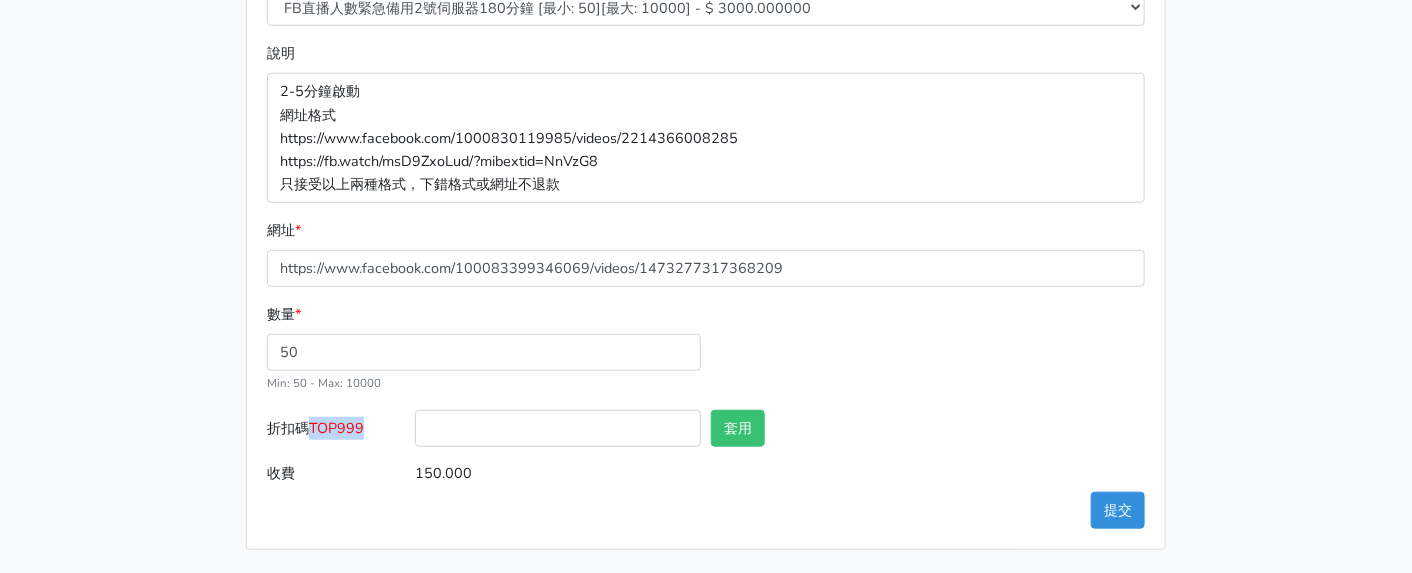click on "TOP999" at bounding box center (336, 428) 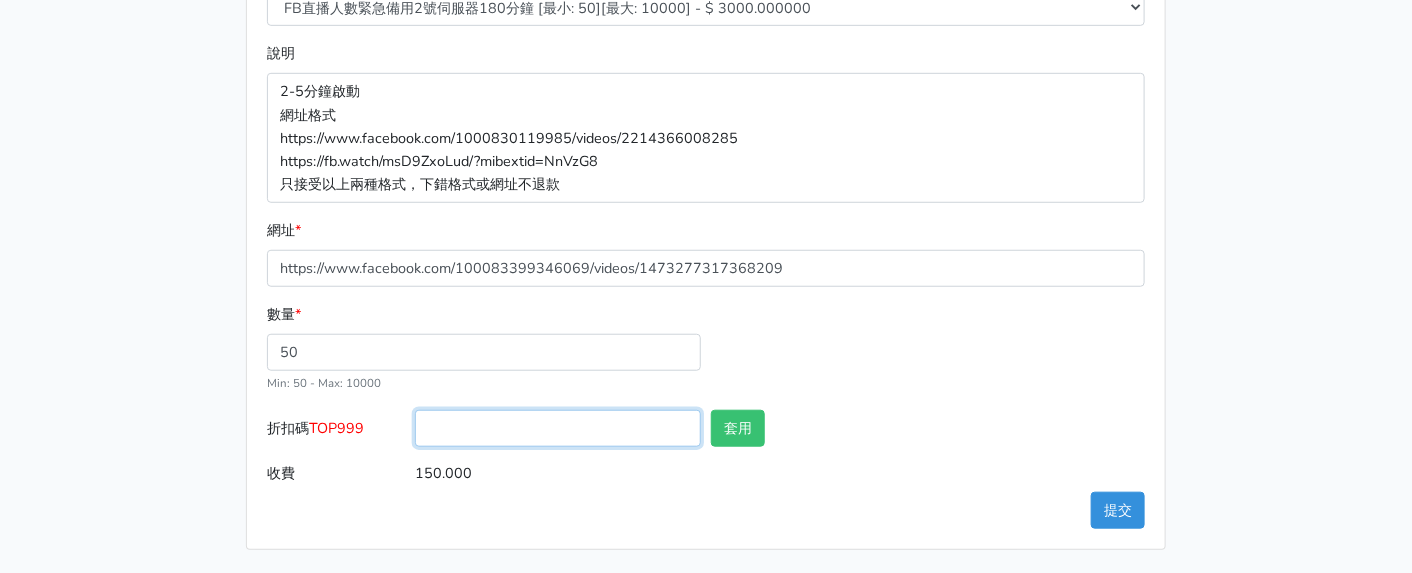 click on "折扣碼  TOP999" at bounding box center [558, 428] 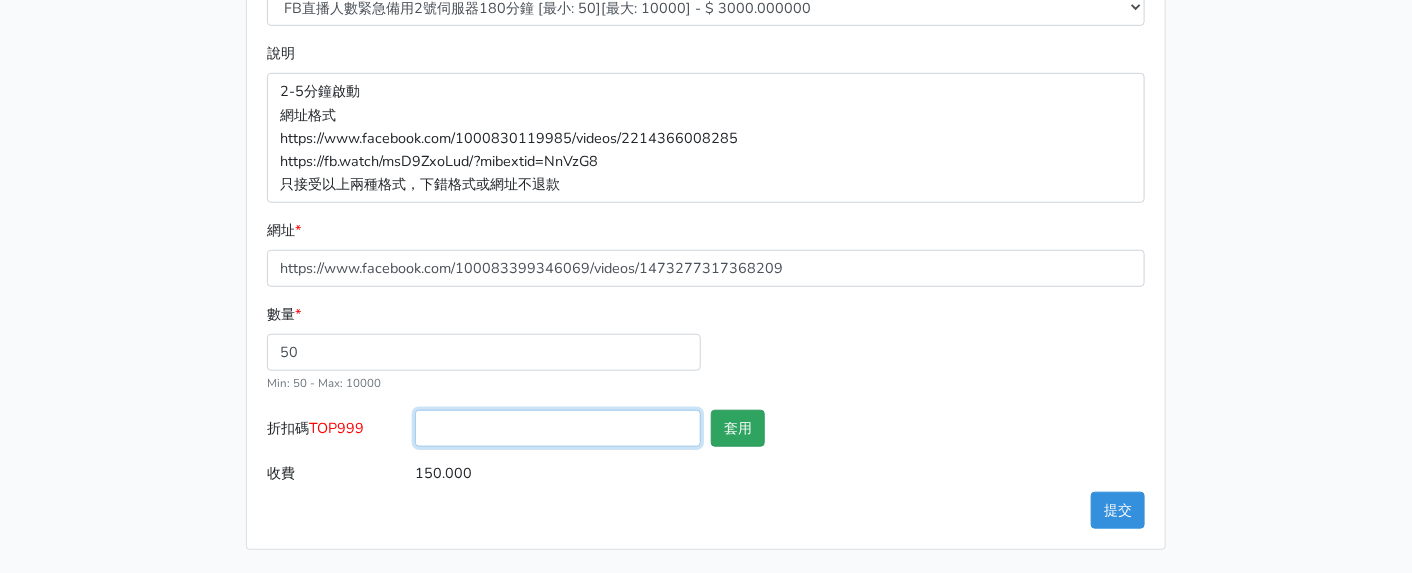 paste on "TOP999" 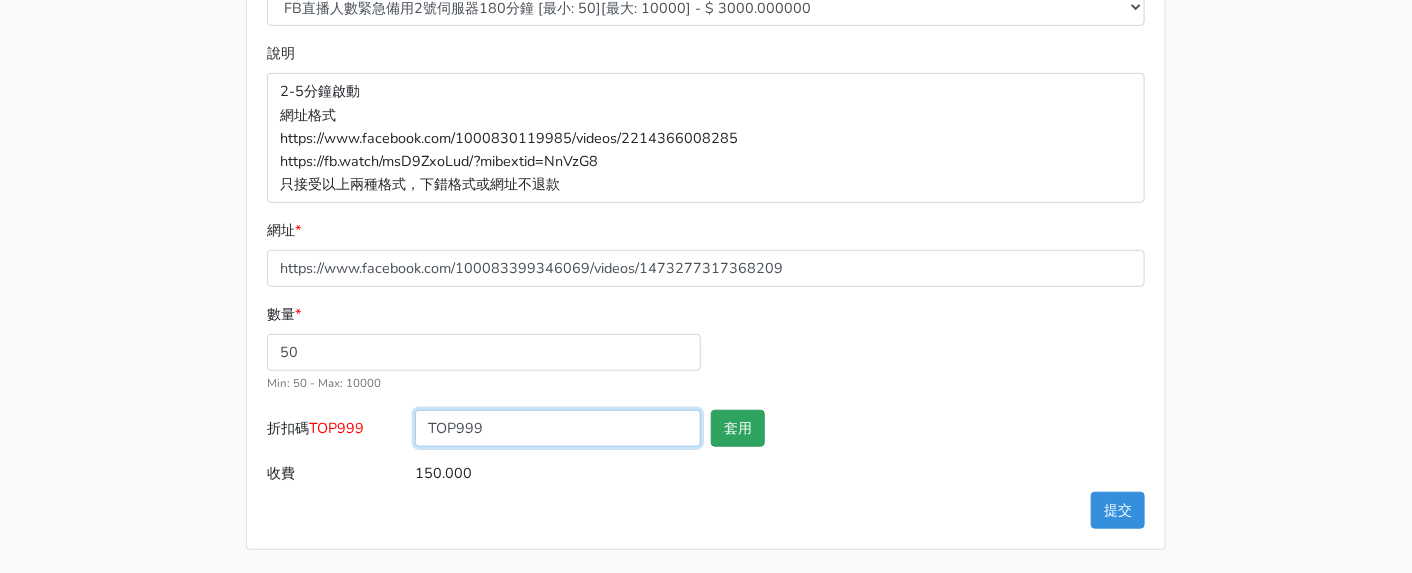 type on "TOP999" 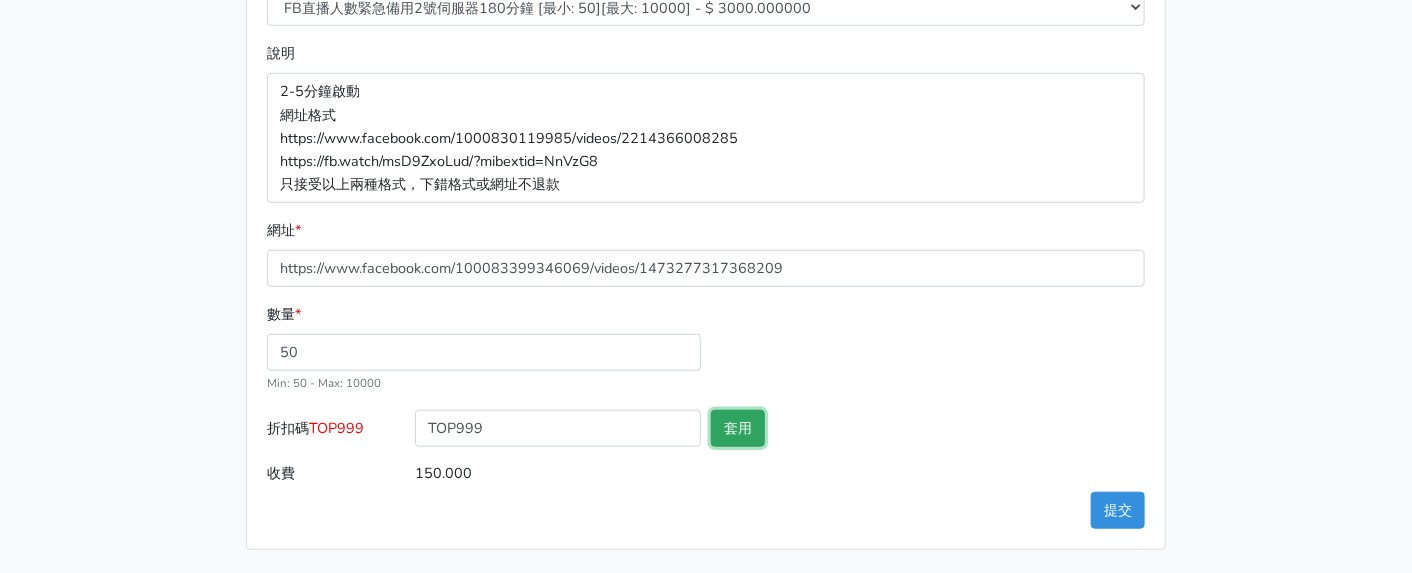 click on "套用" at bounding box center (738, 428) 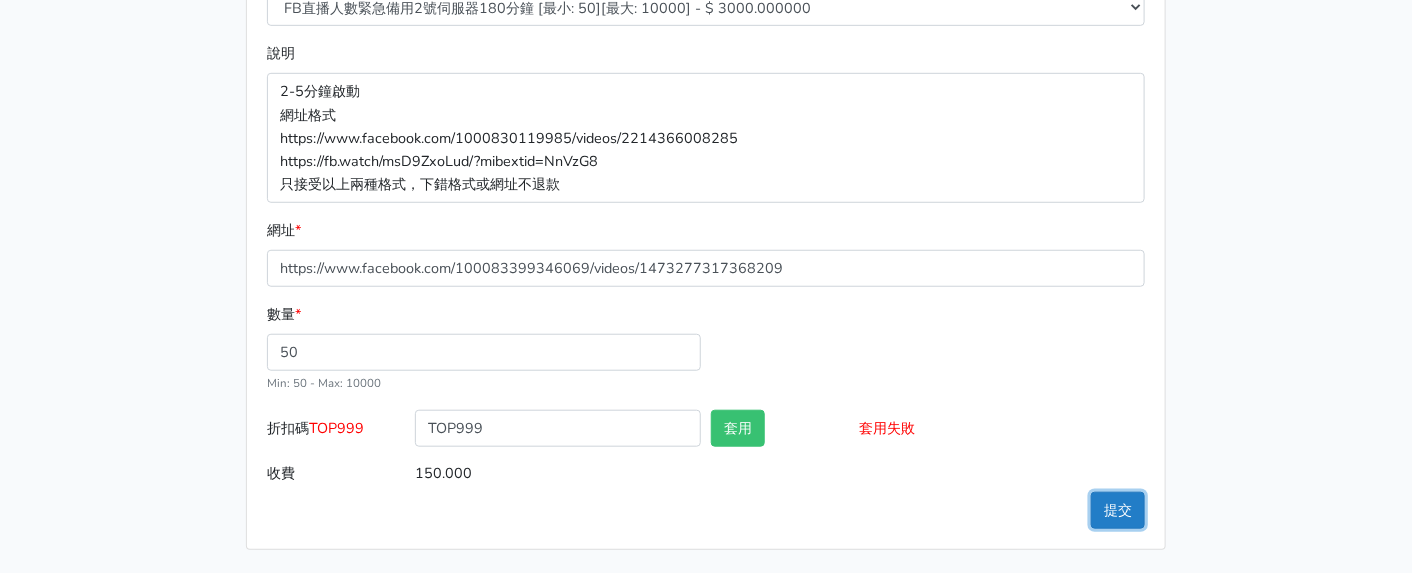 click on "提交" at bounding box center (1118, 510) 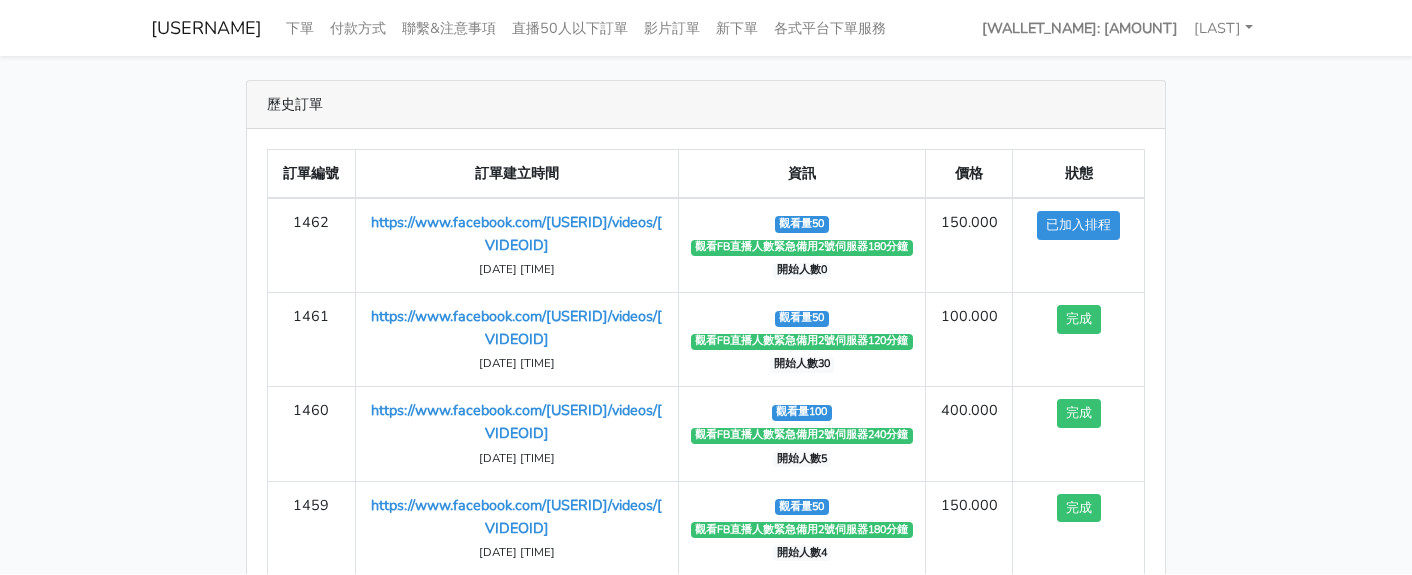 scroll, scrollTop: 0, scrollLeft: 0, axis: both 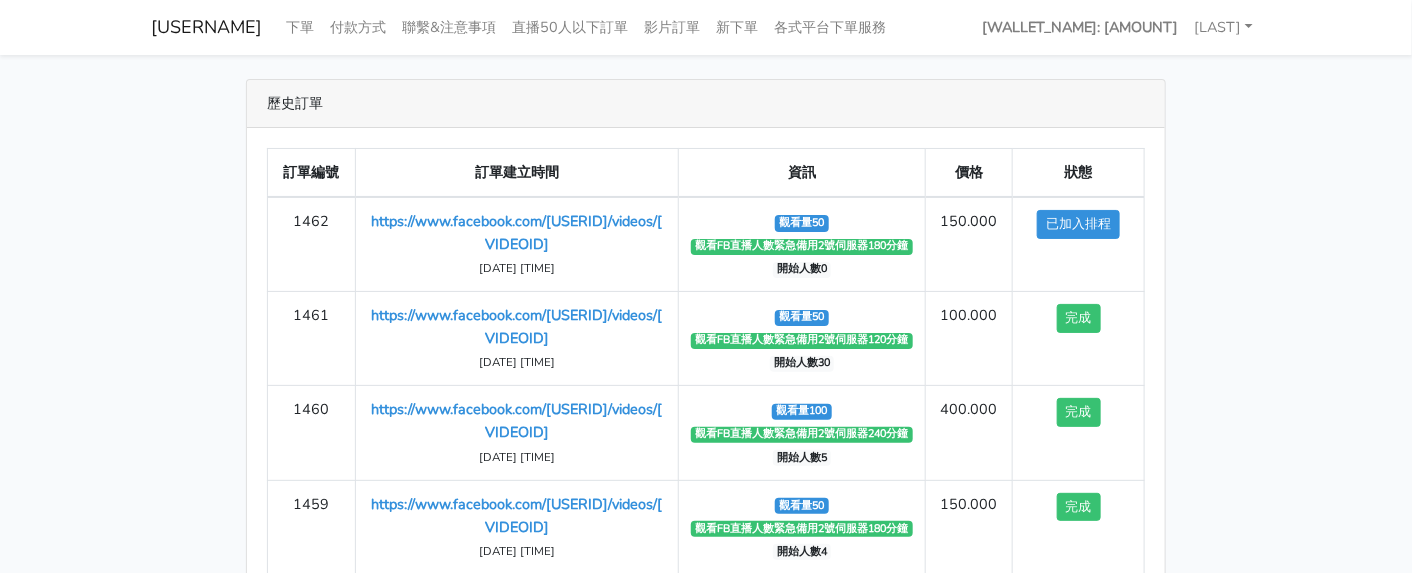 click on "歷史訂單
訂單編號
訂單建立時間
資訊
價格
狀態
1462
https://www.facebook.com/100083399346069/videos/1473277317368209
2025-07-02 10:03:31 觀看量50" at bounding box center [706, 418] 